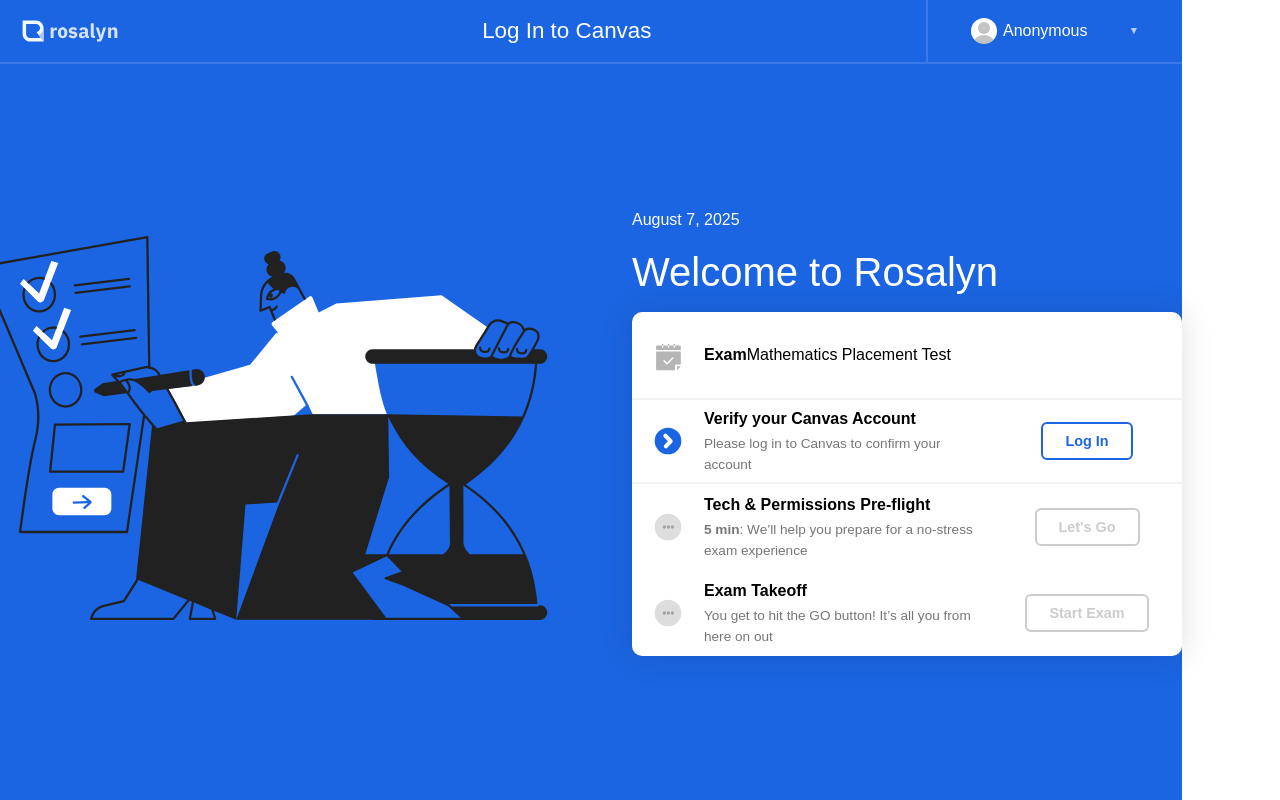 scroll, scrollTop: 0, scrollLeft: 0, axis: both 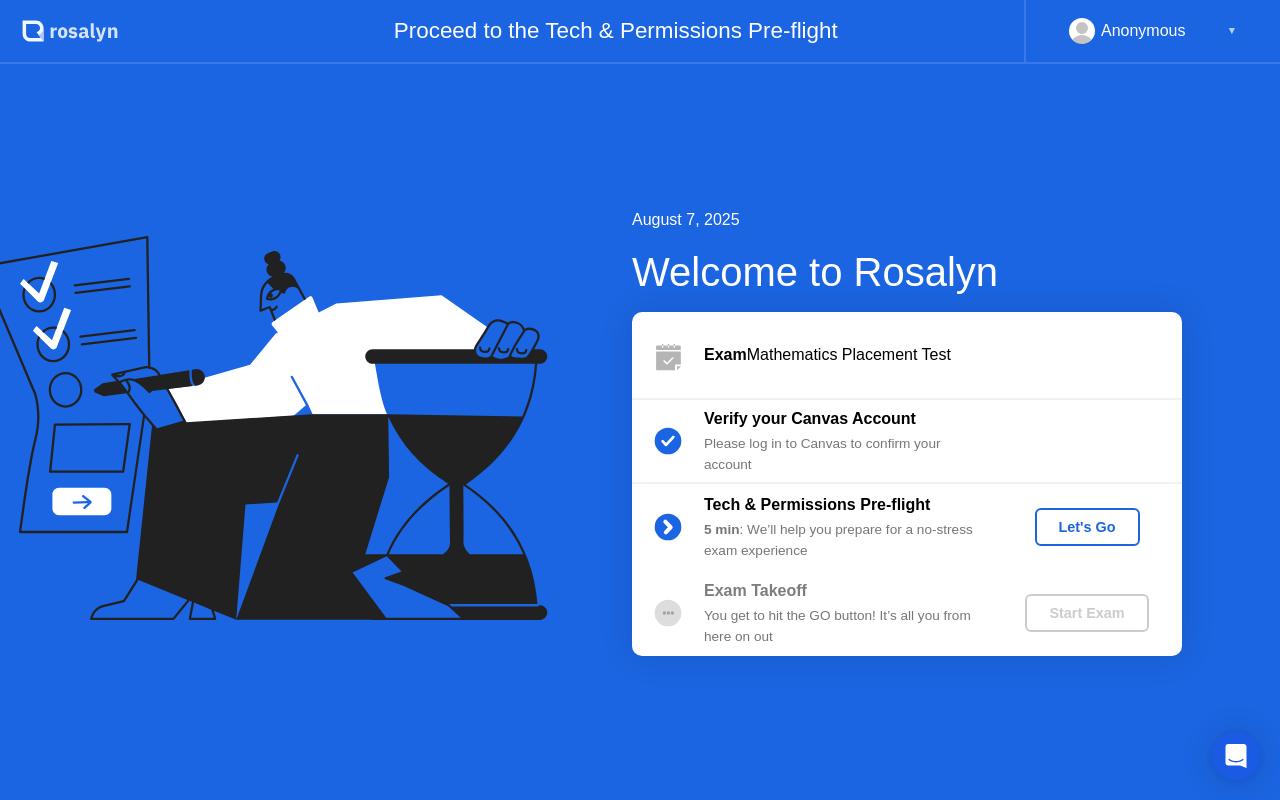 click on "Let's Go" 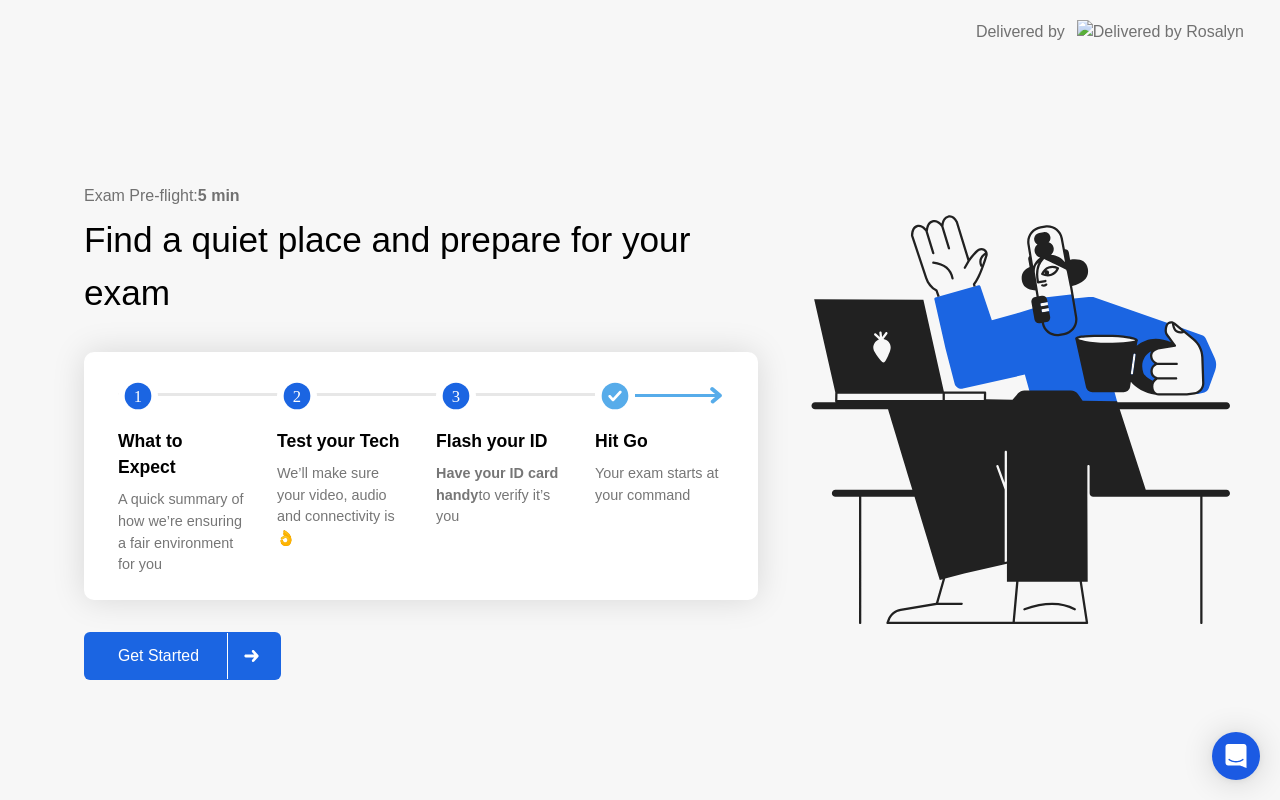 click on "Get Started" 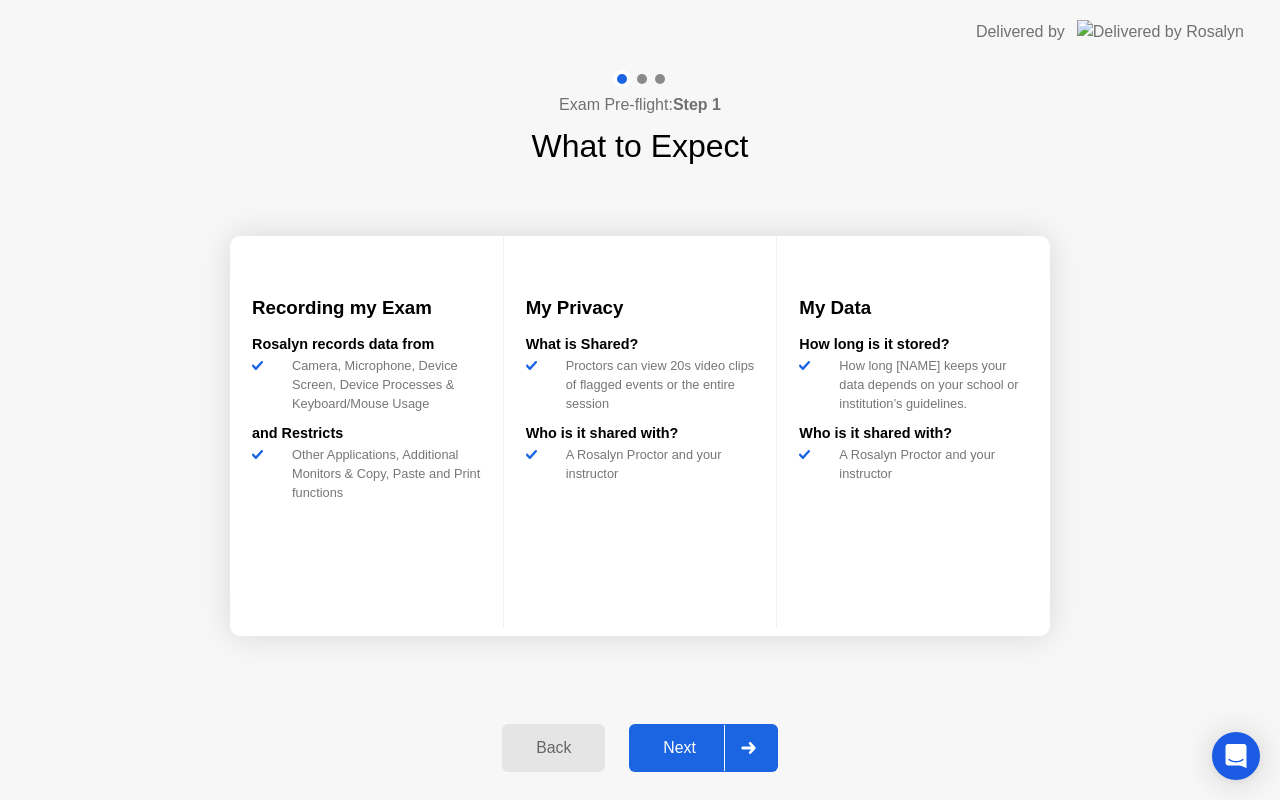 click on "Next" 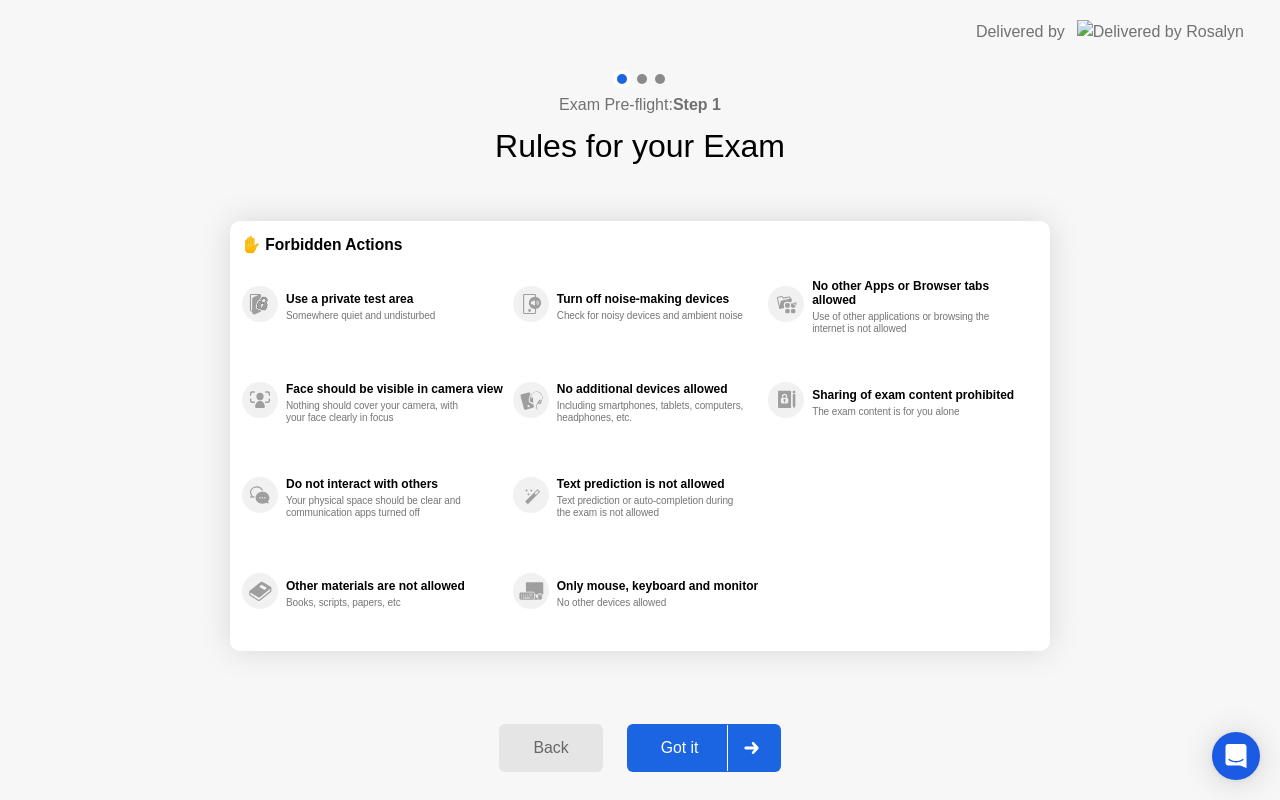 click on "Got it" 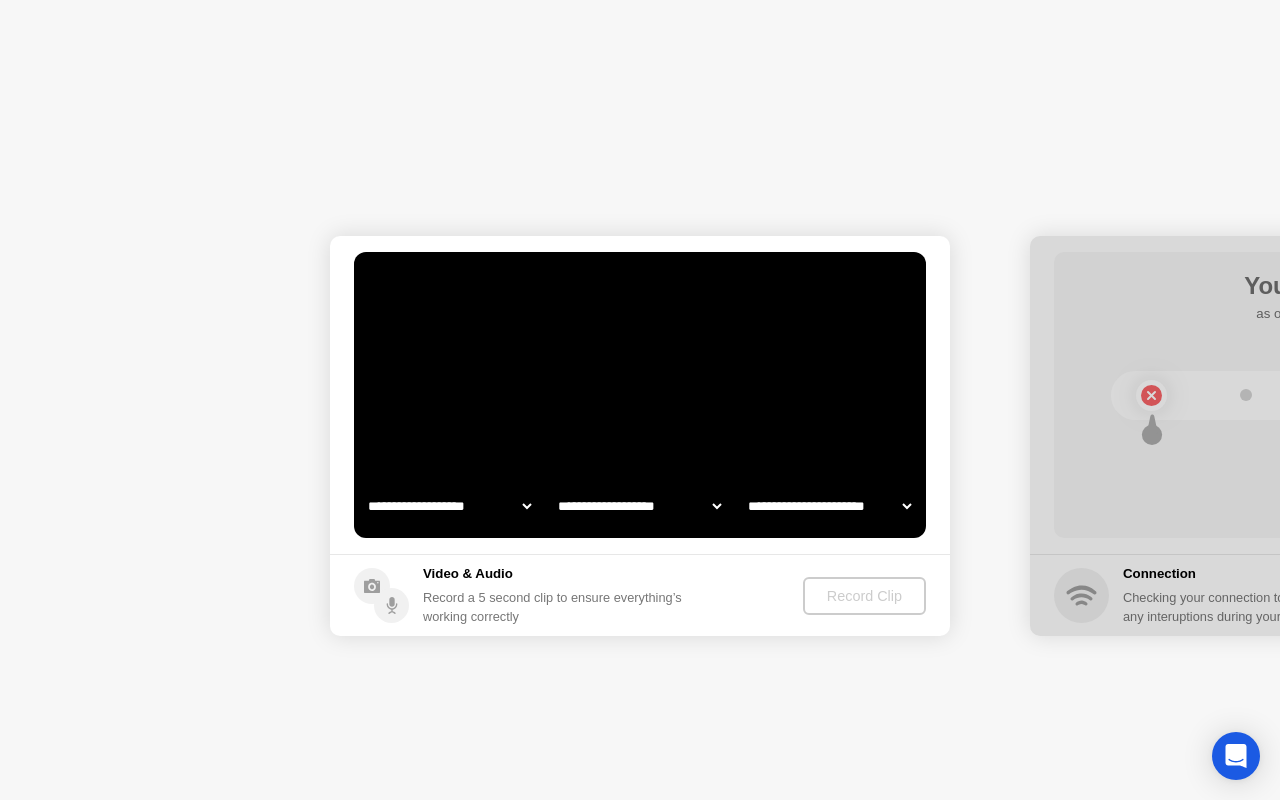 select on "**********" 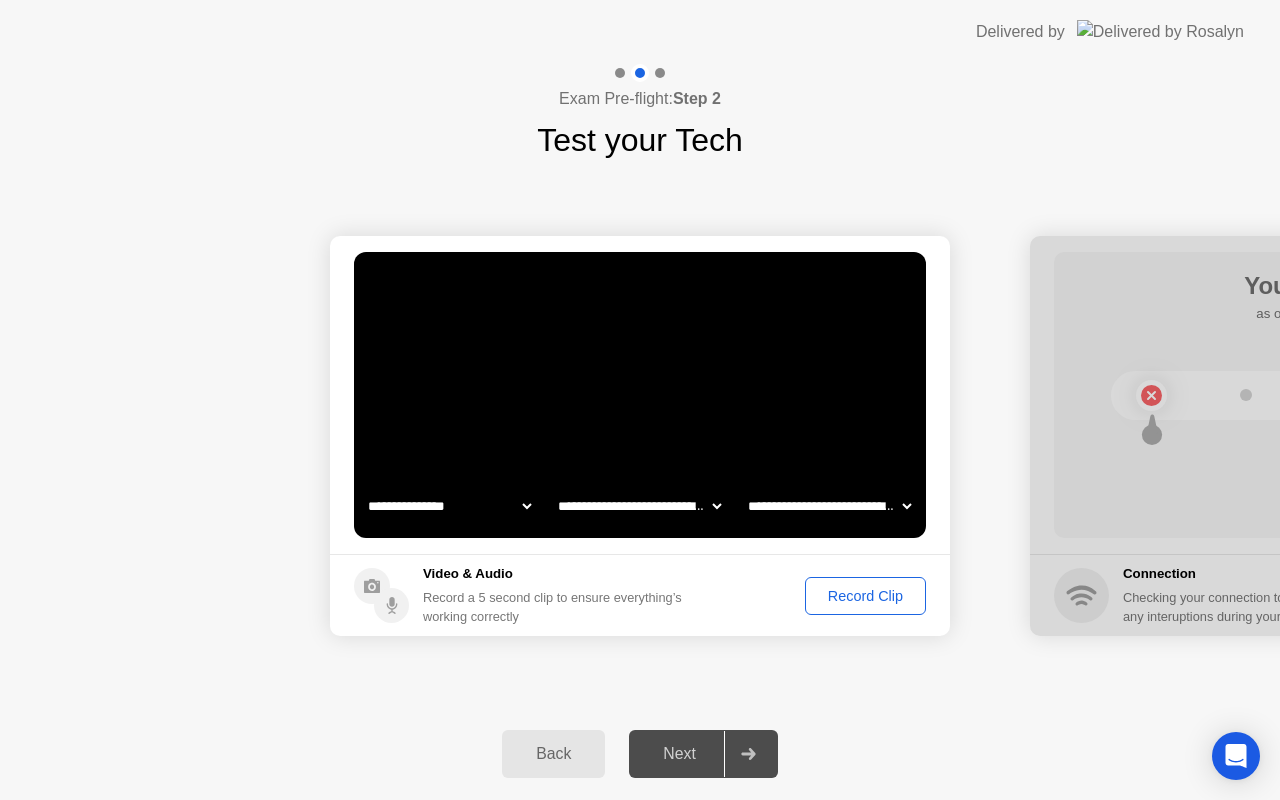 click on "Record Clip" 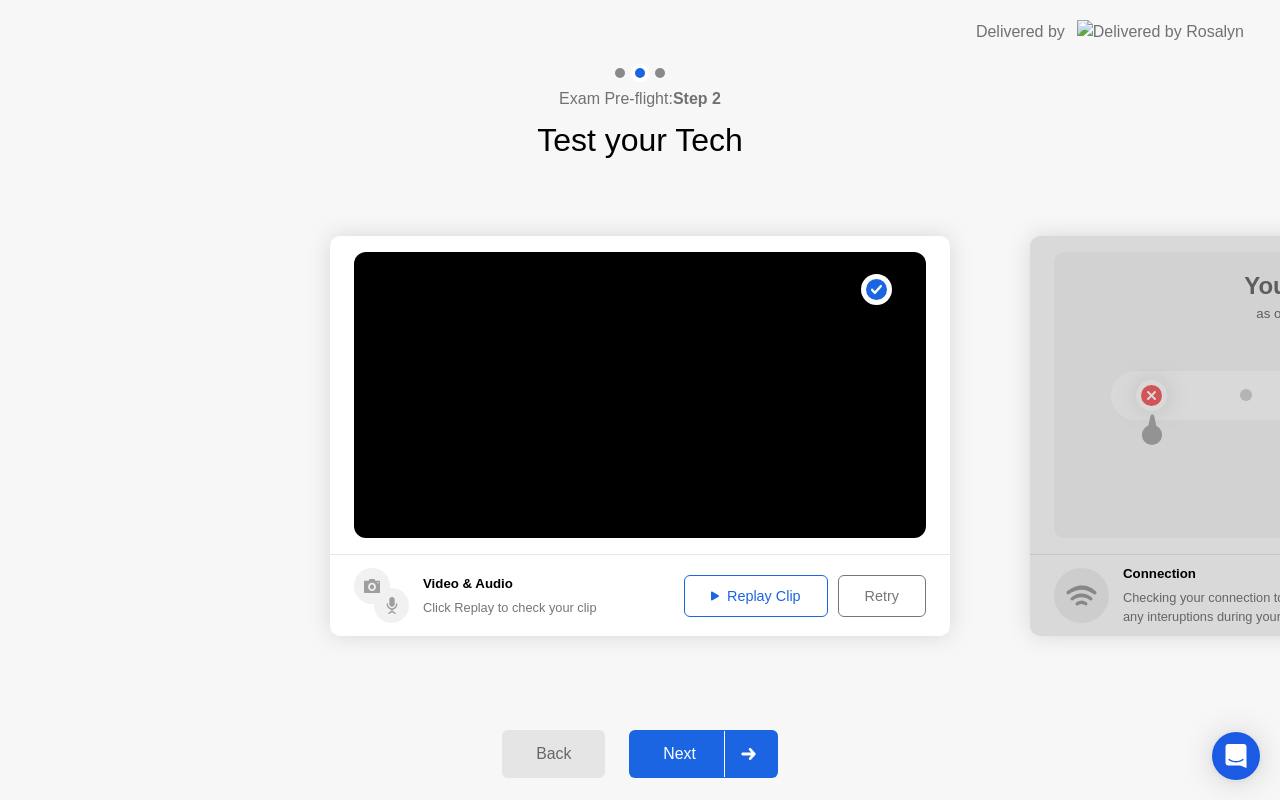 click on "Retry" 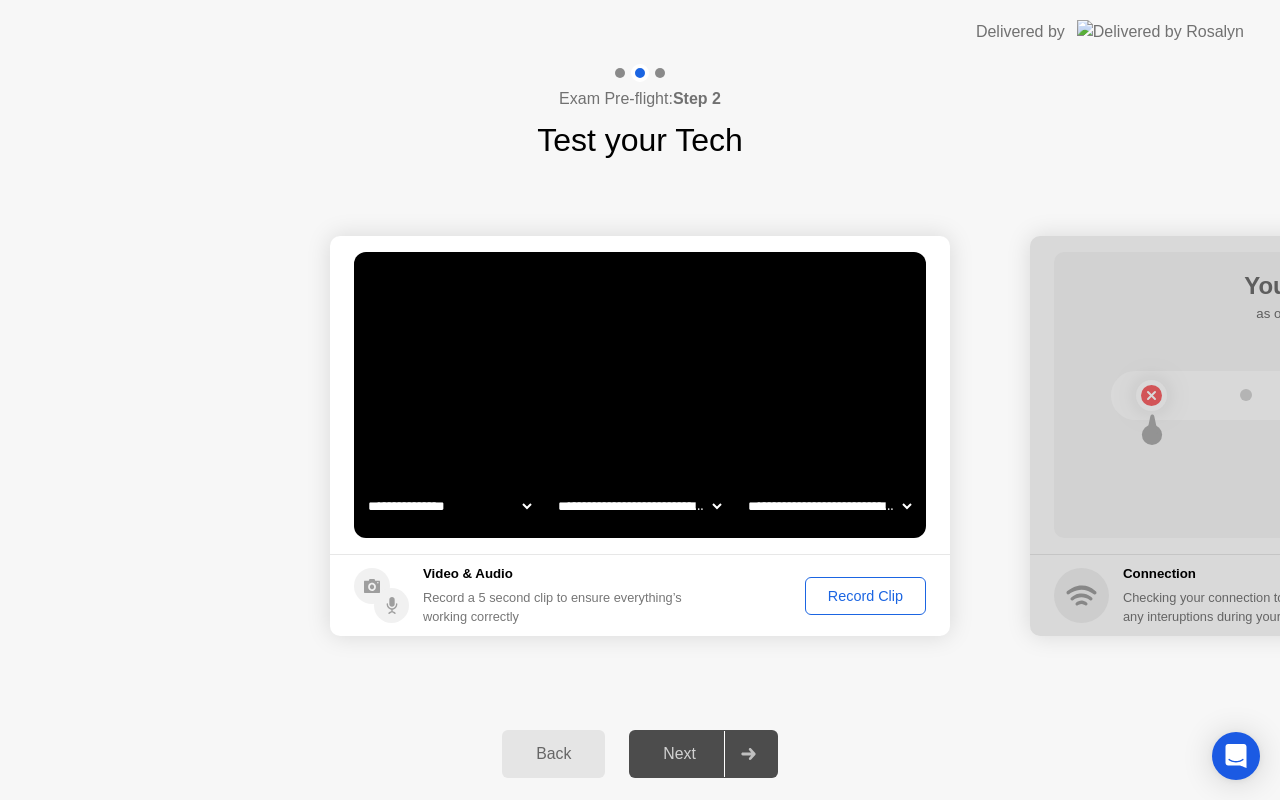 click on "Record Clip" 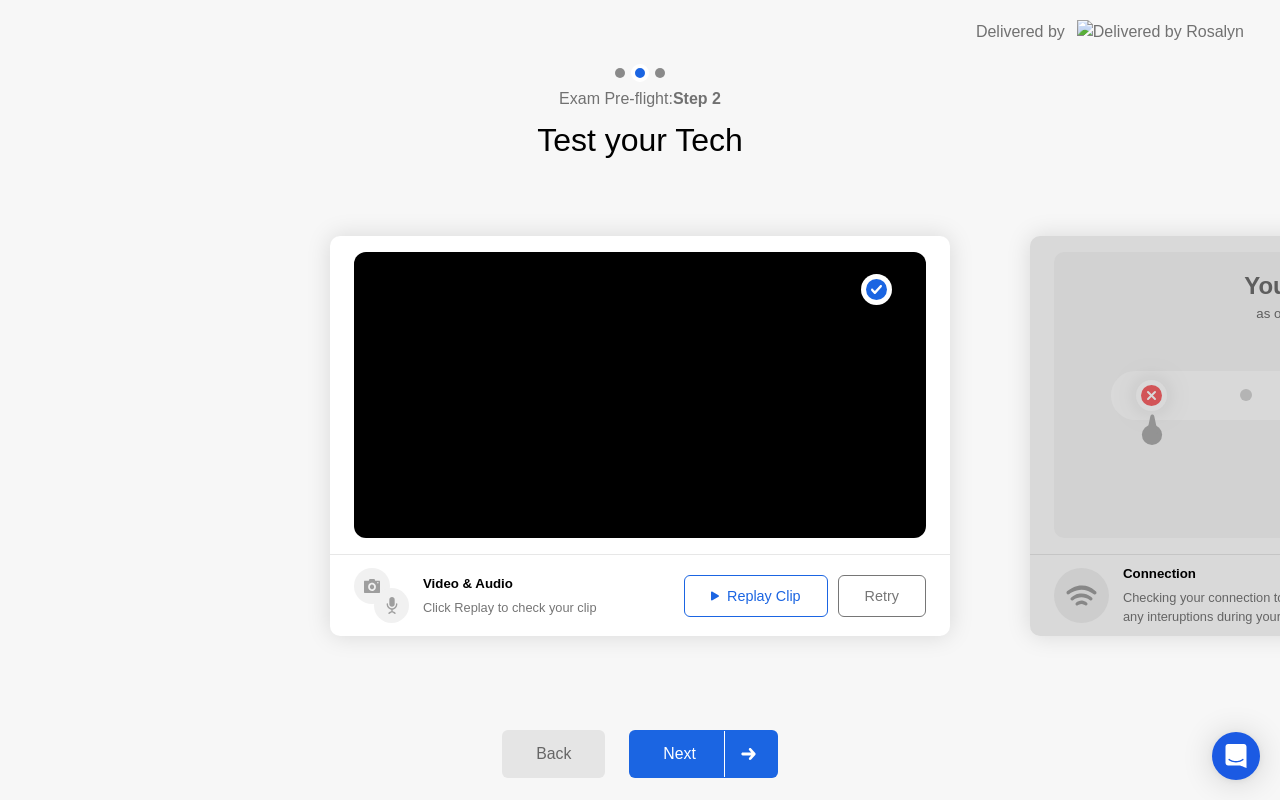 click on "Retry" 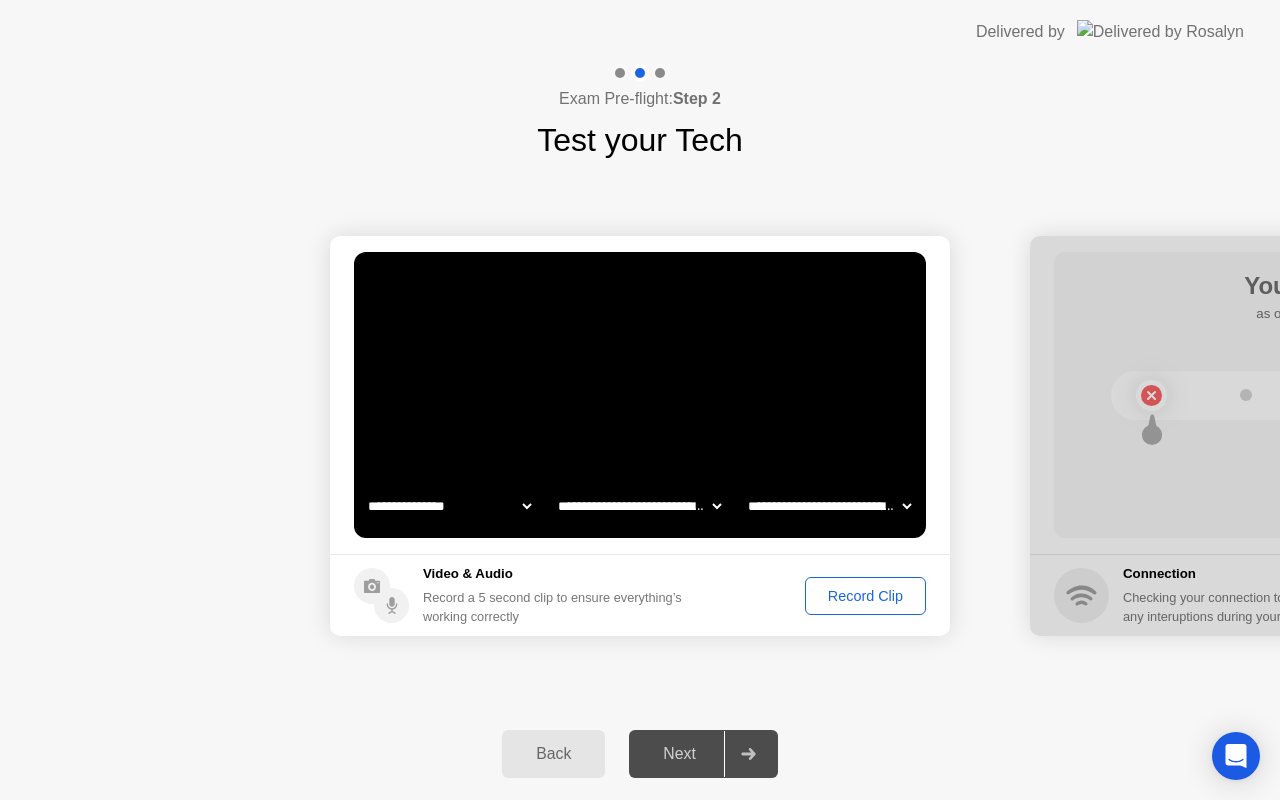 click on "Record Clip" 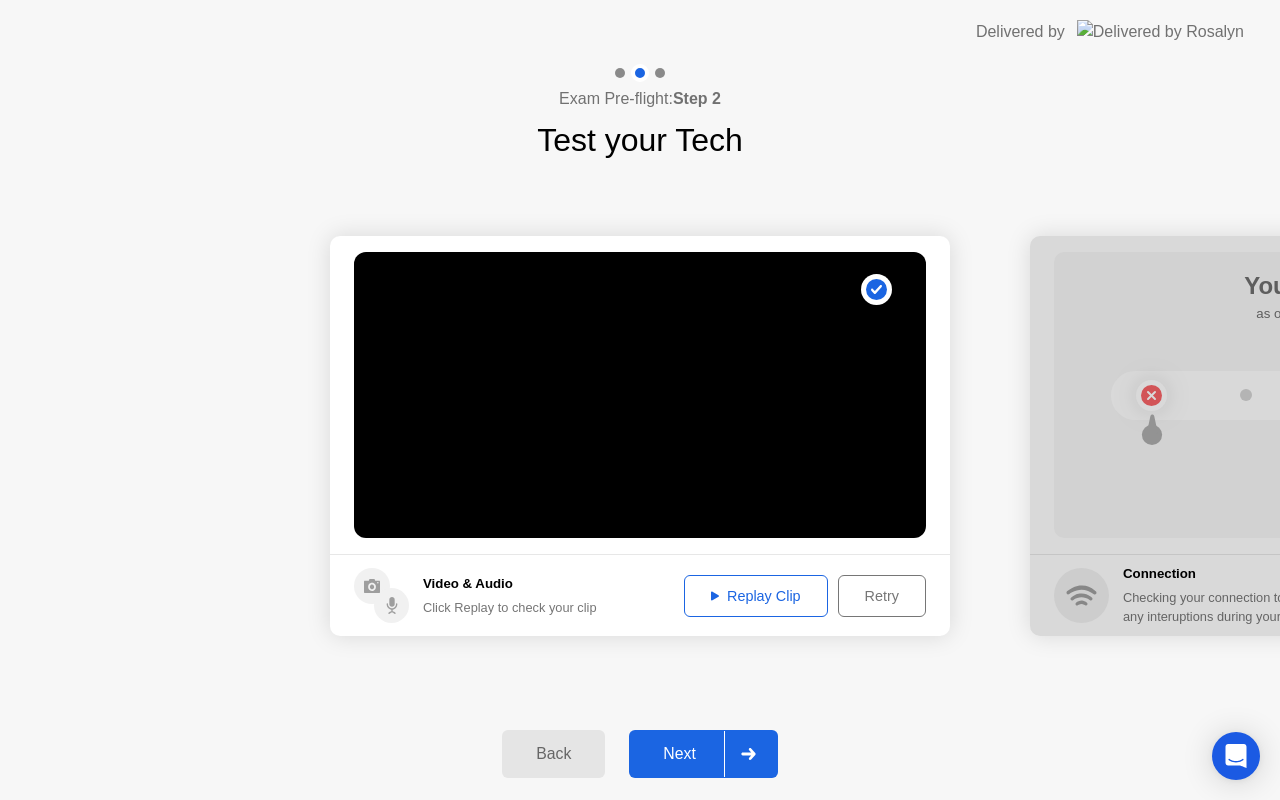 click on "Next" 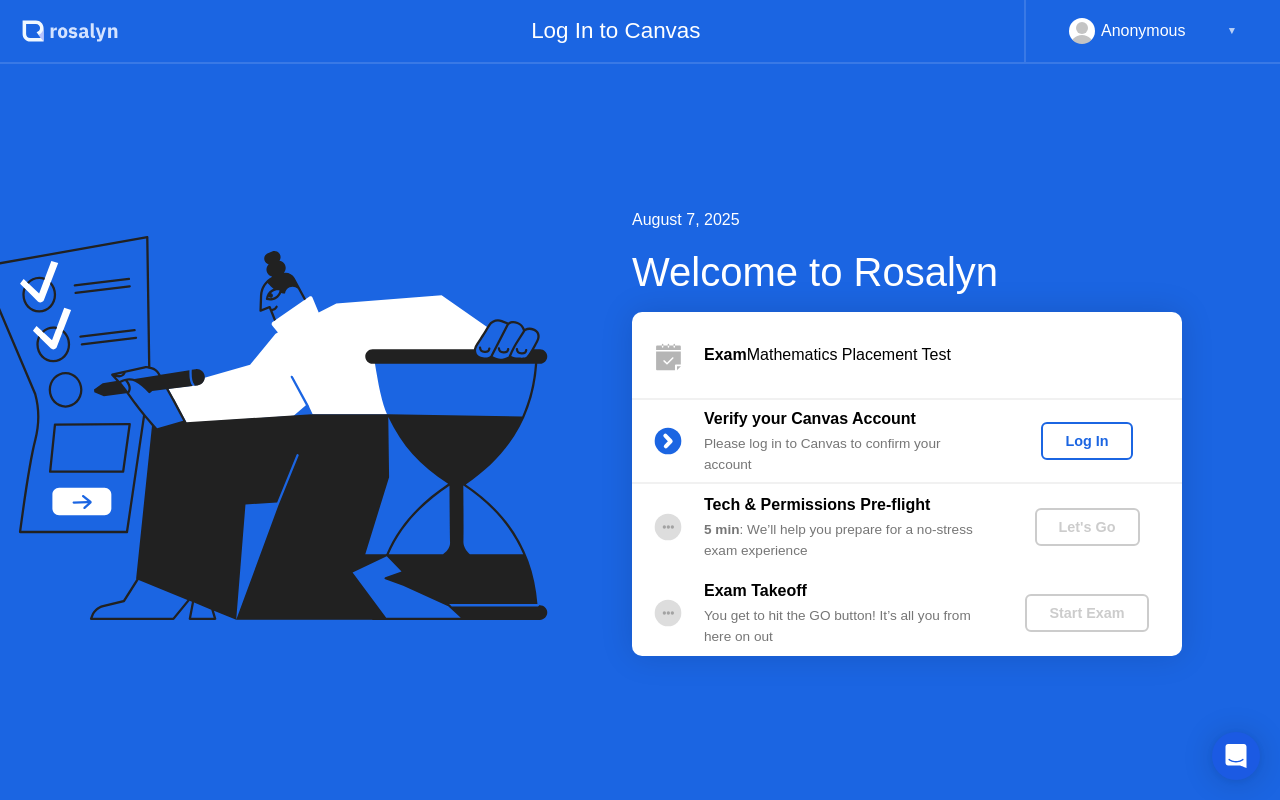 scroll, scrollTop: 0, scrollLeft: 0, axis: both 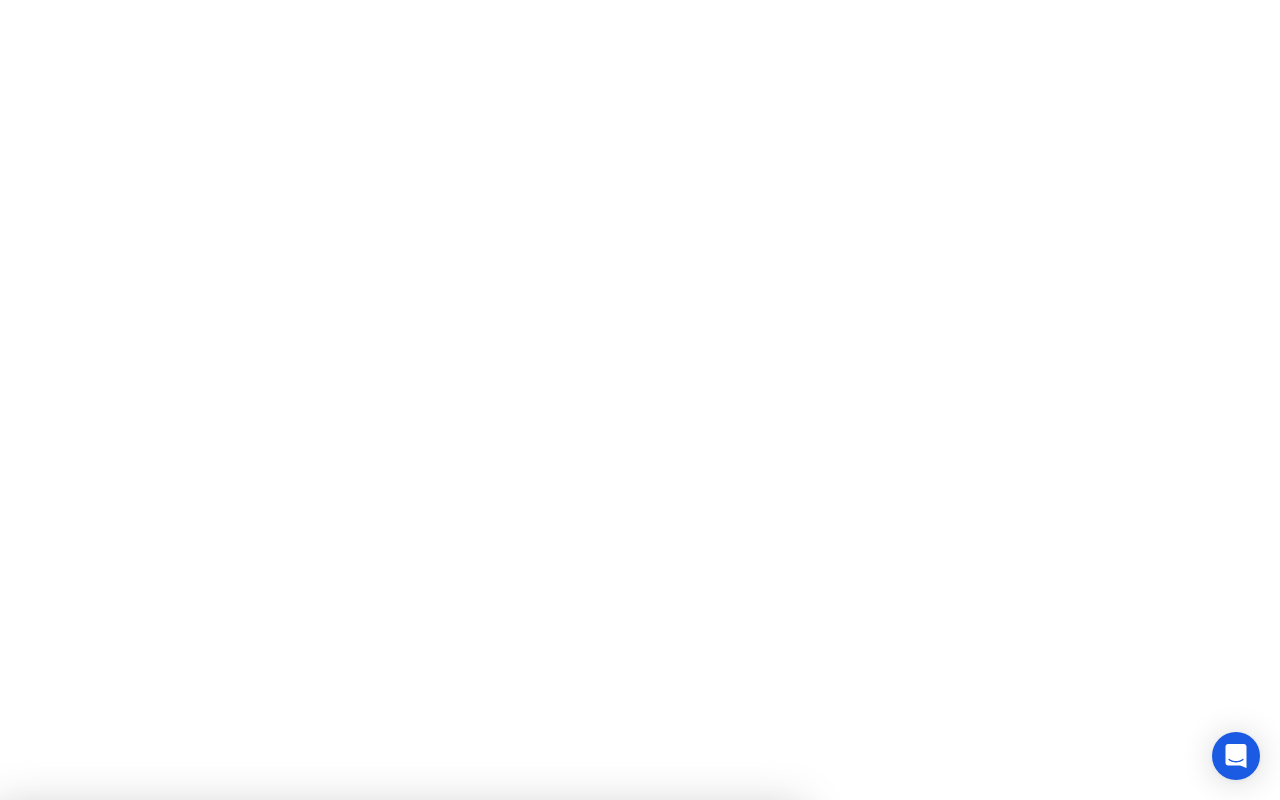 click at bounding box center [640, 800] 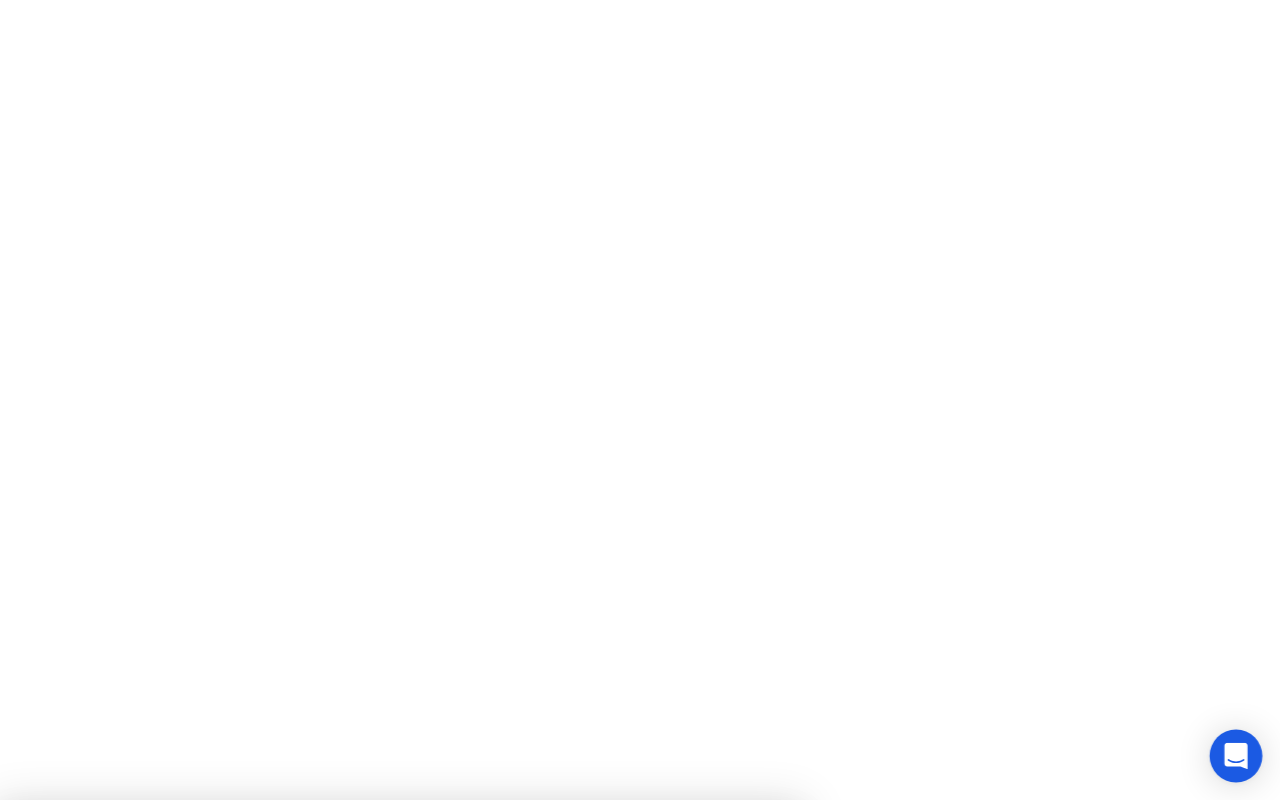 click at bounding box center [1236, 756] 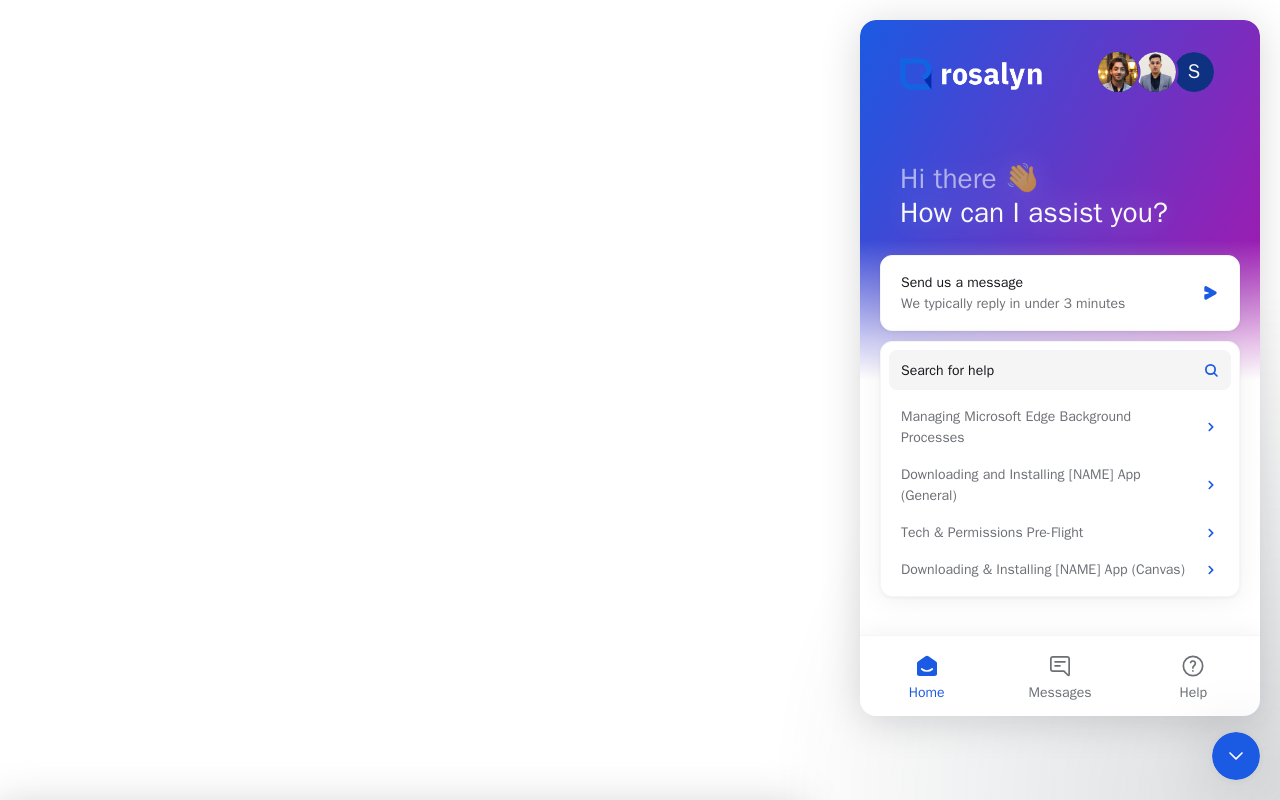 scroll, scrollTop: 0, scrollLeft: 0, axis: both 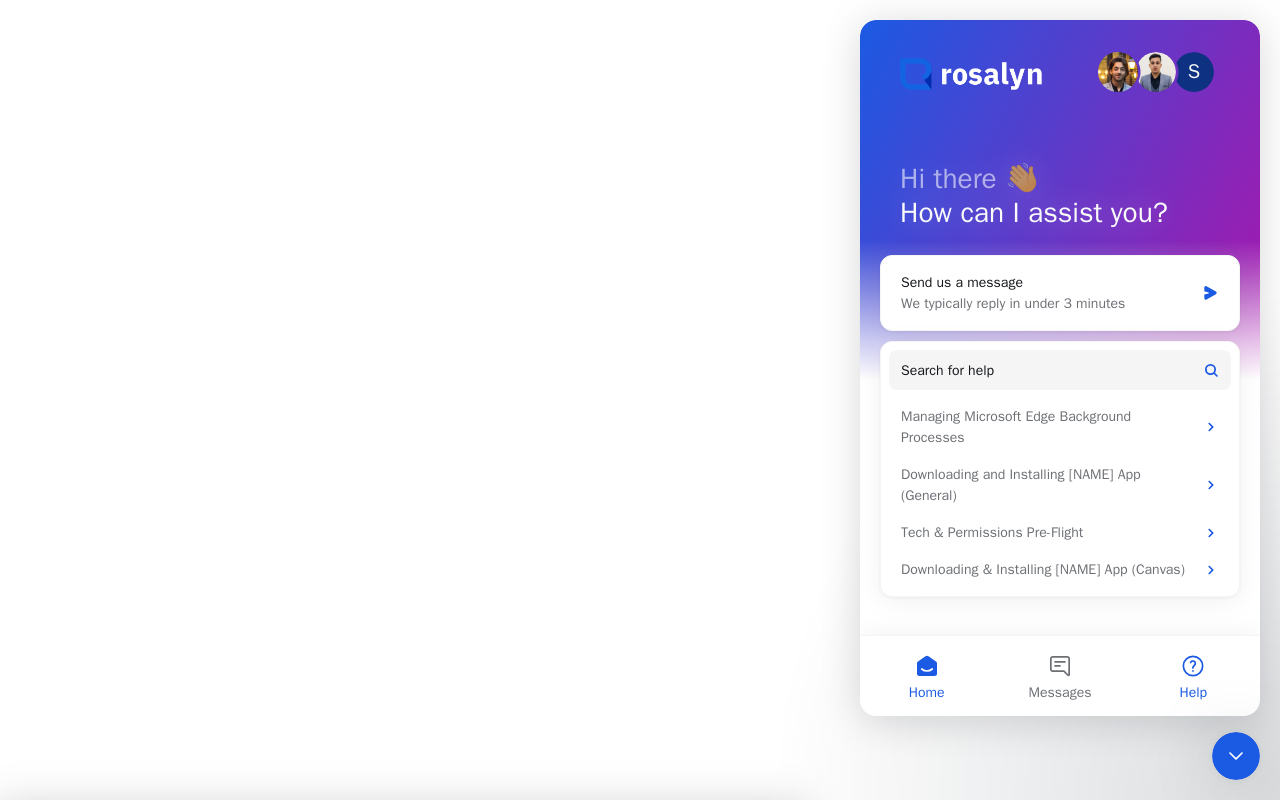 click on "Help" at bounding box center (1193, 676) 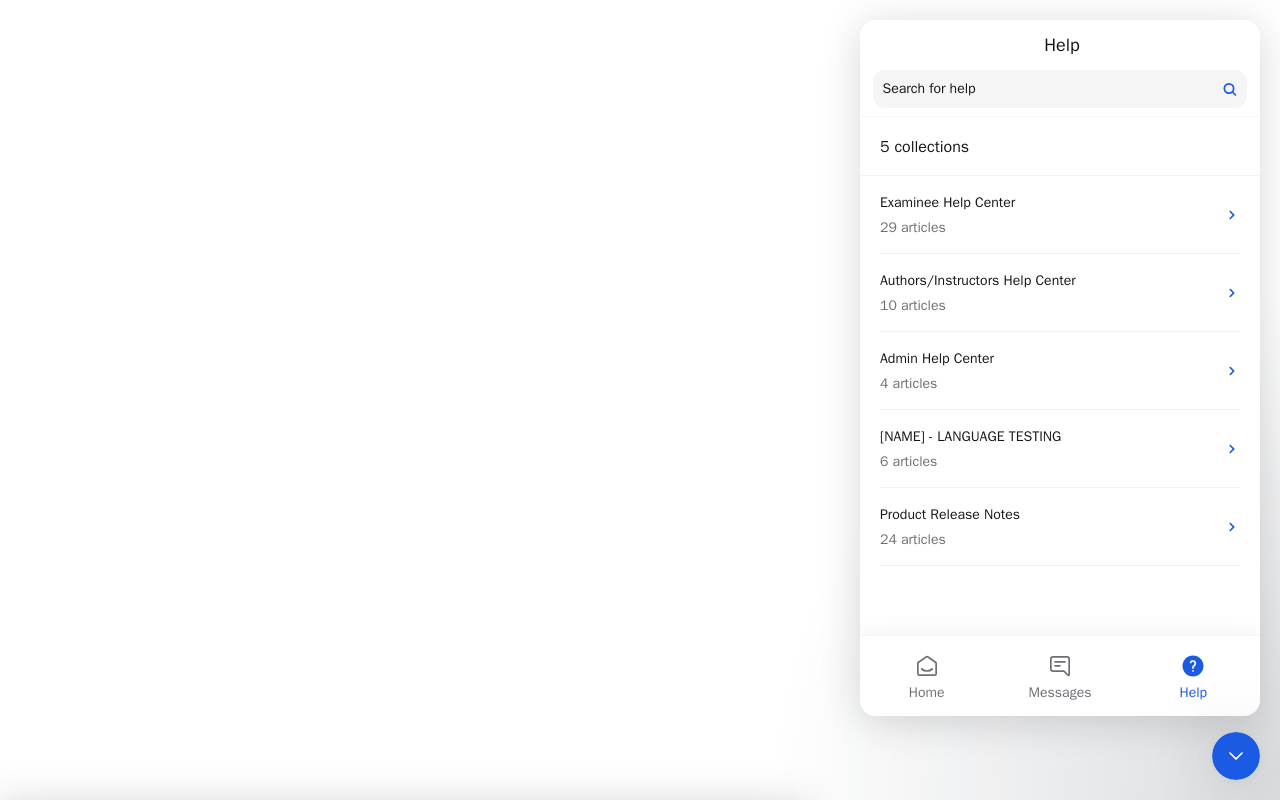 click on "Close App" at bounding box center (400, 1156) 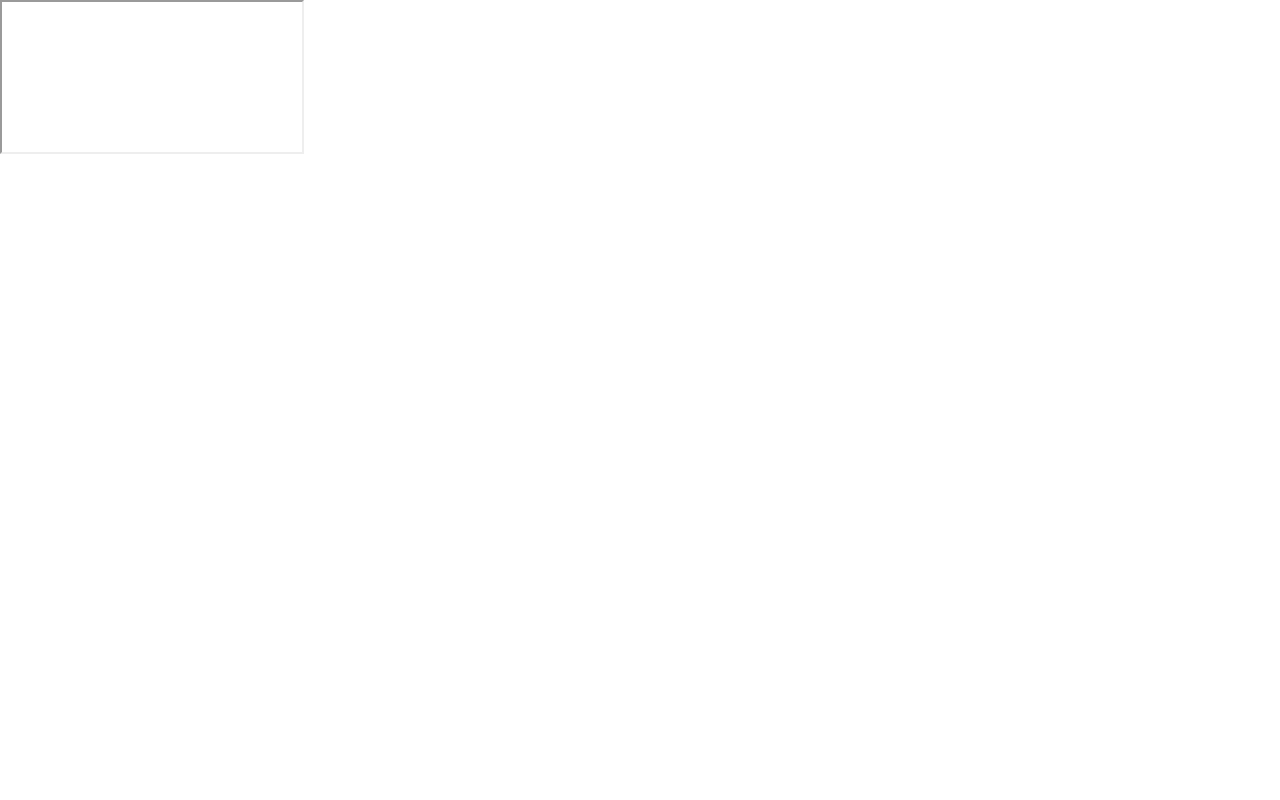 scroll, scrollTop: 0, scrollLeft: 0, axis: both 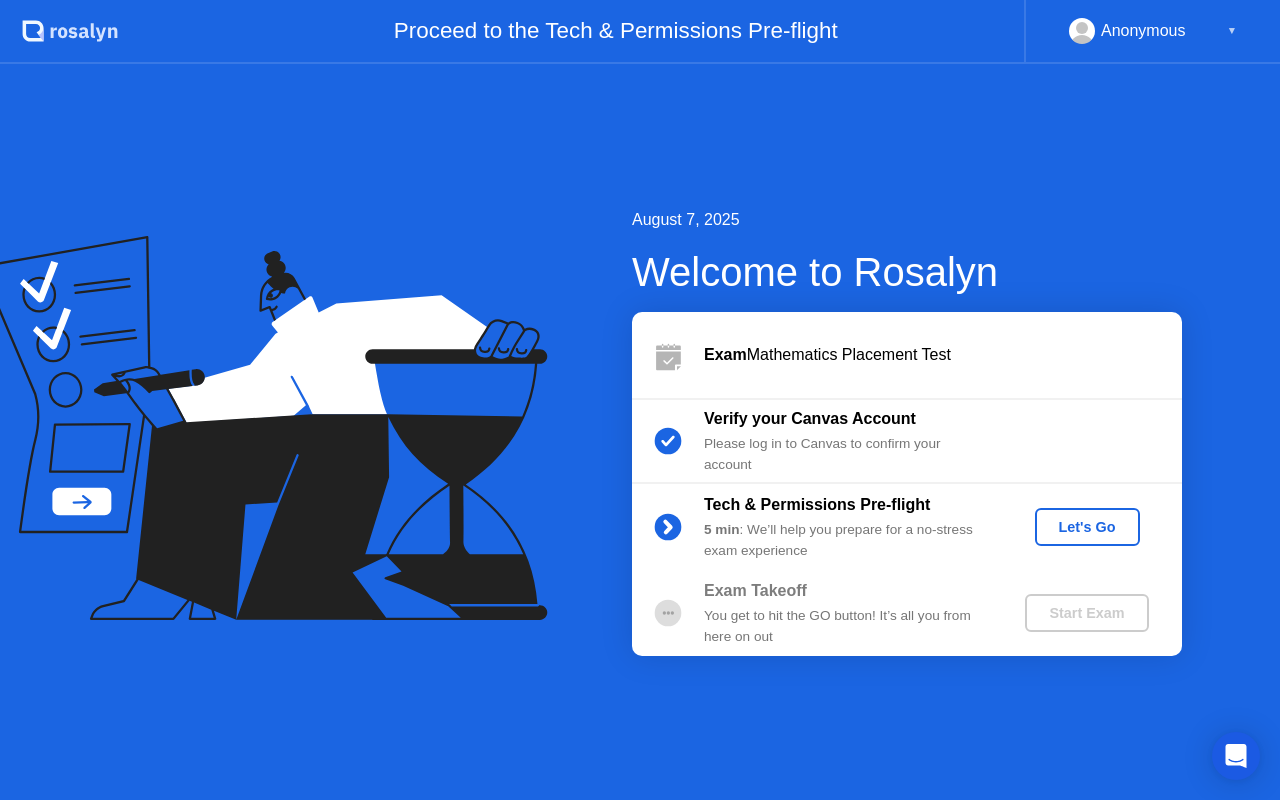 click on "Let's Go" 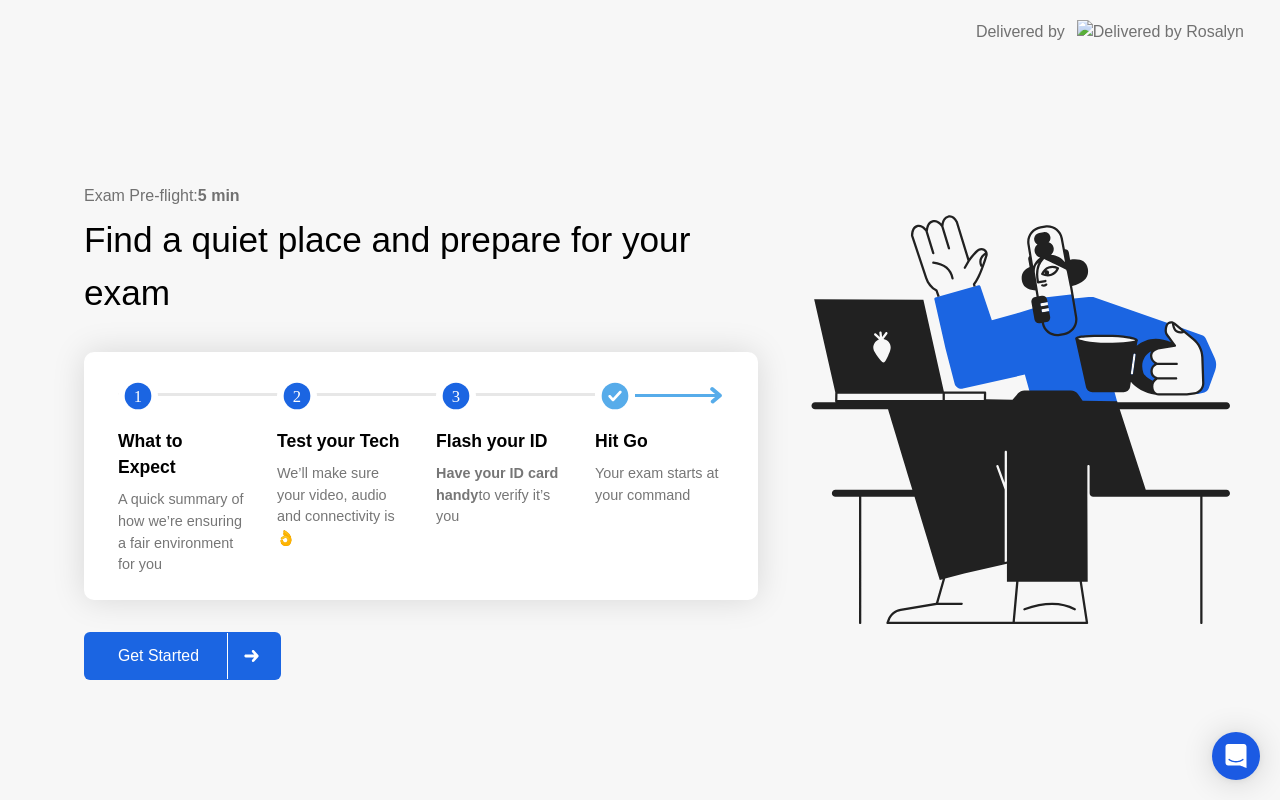 click on "Get Started" 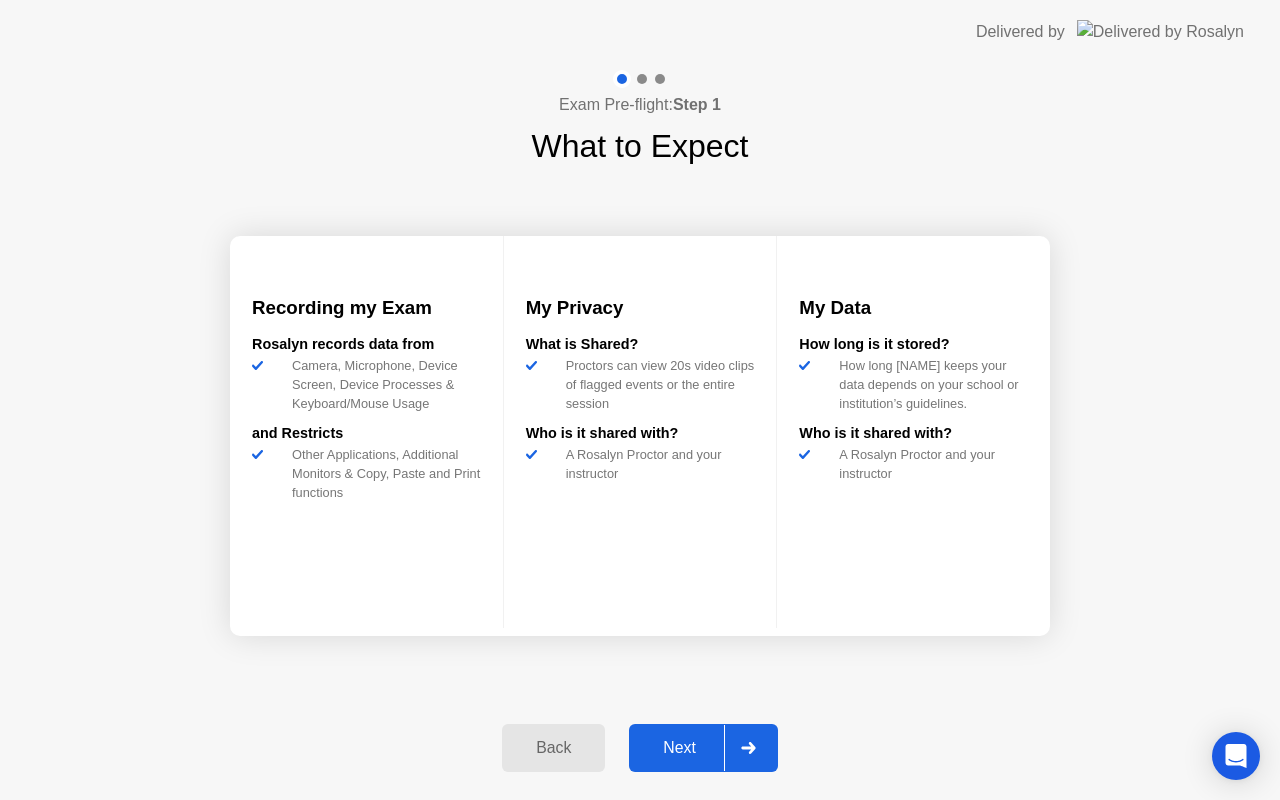 click on "Next" 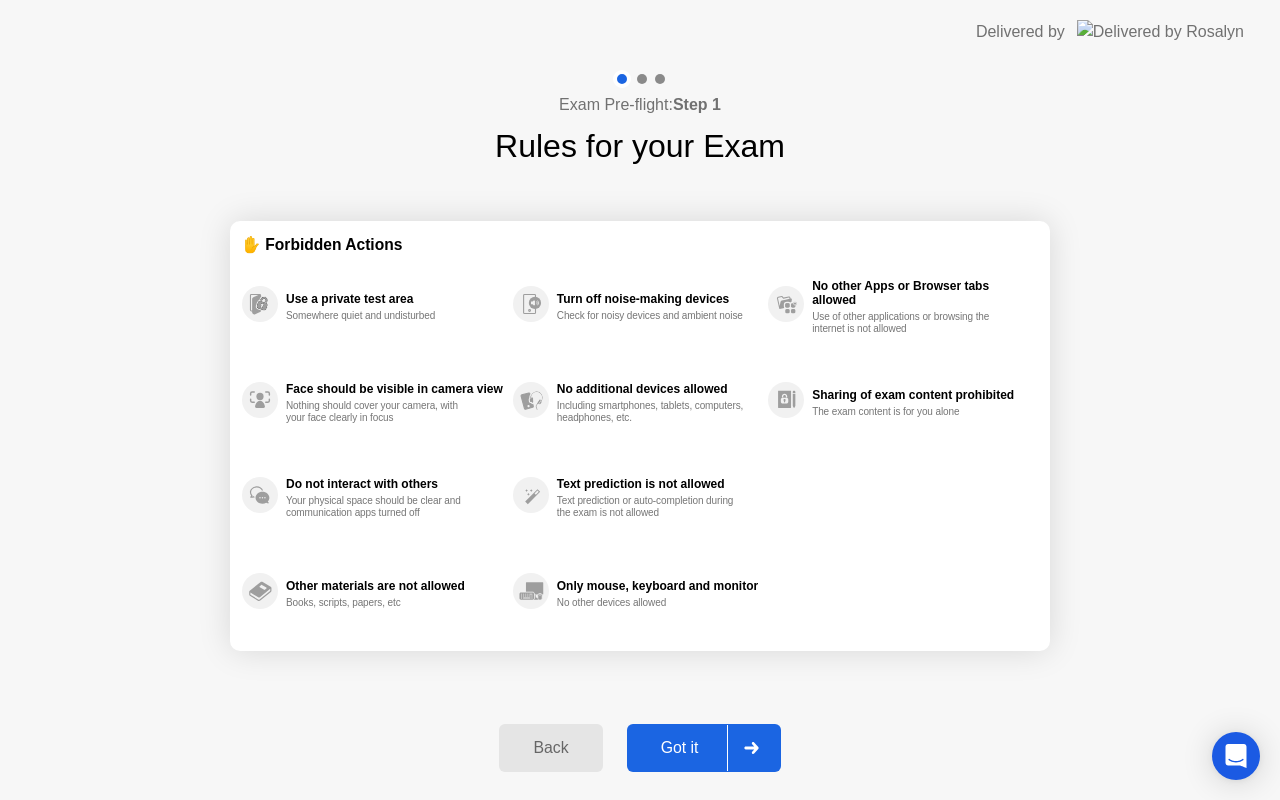 click on "Got it" 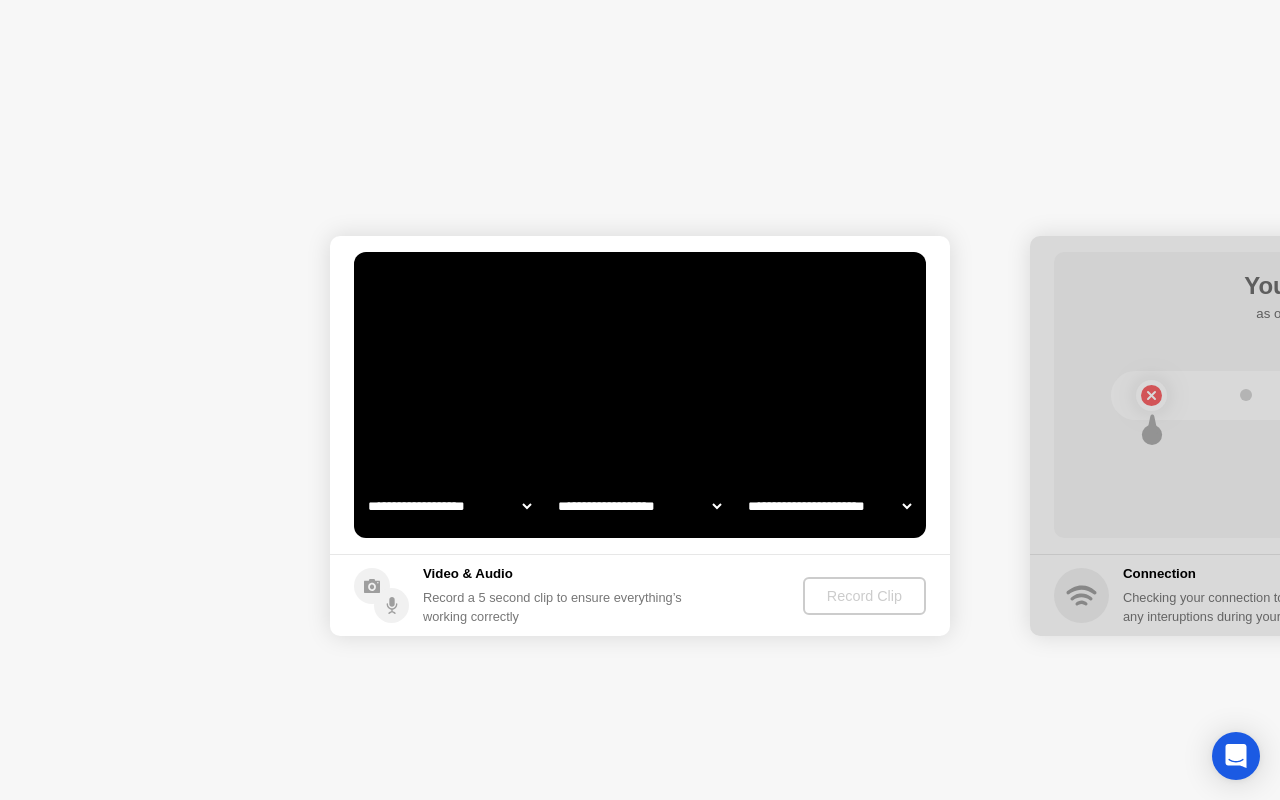 select on "**********" 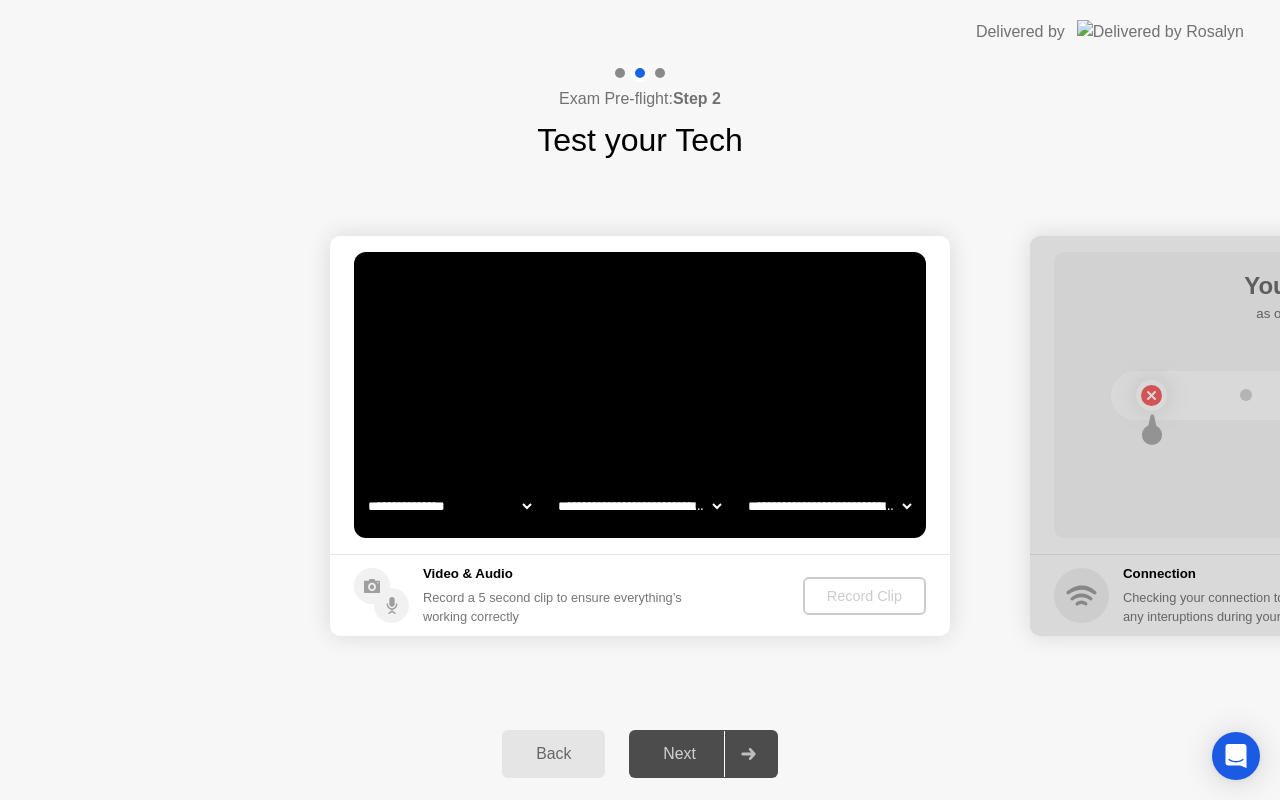 click on "Next" 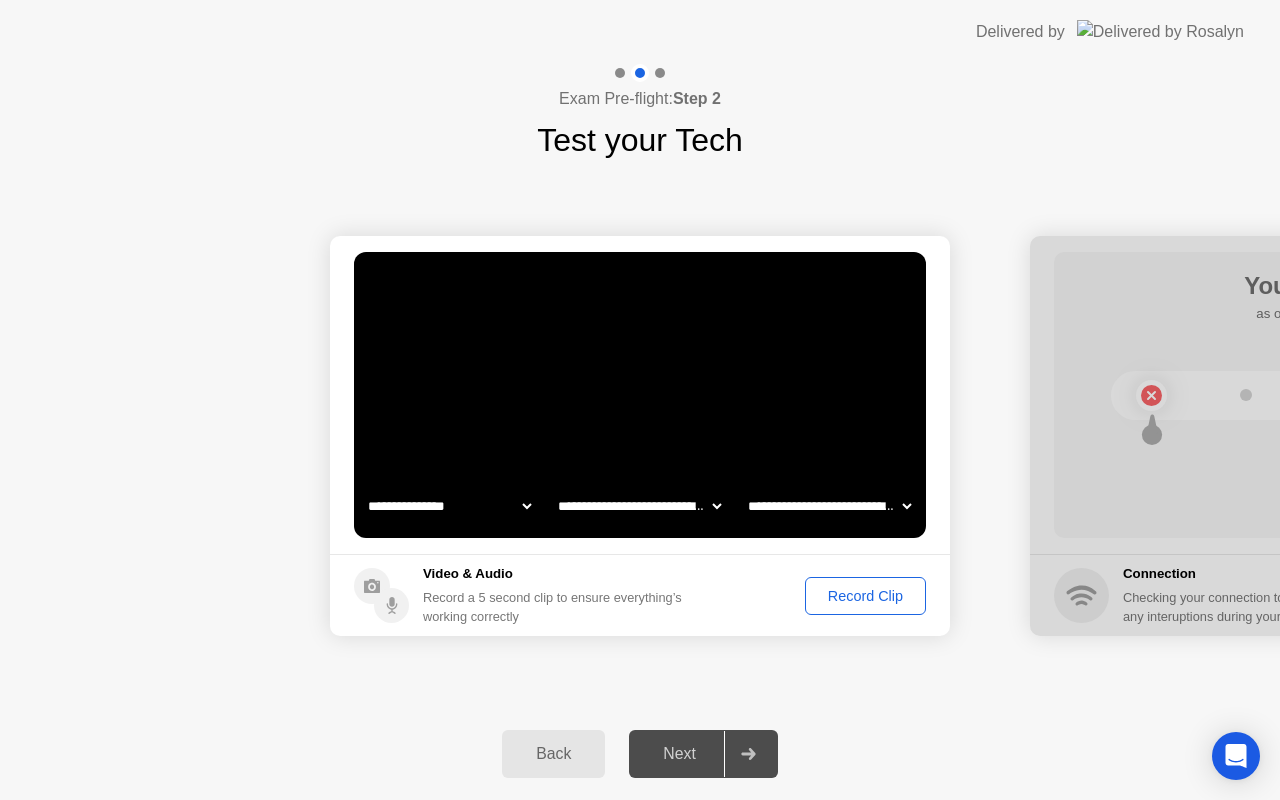 click on "Record Clip" 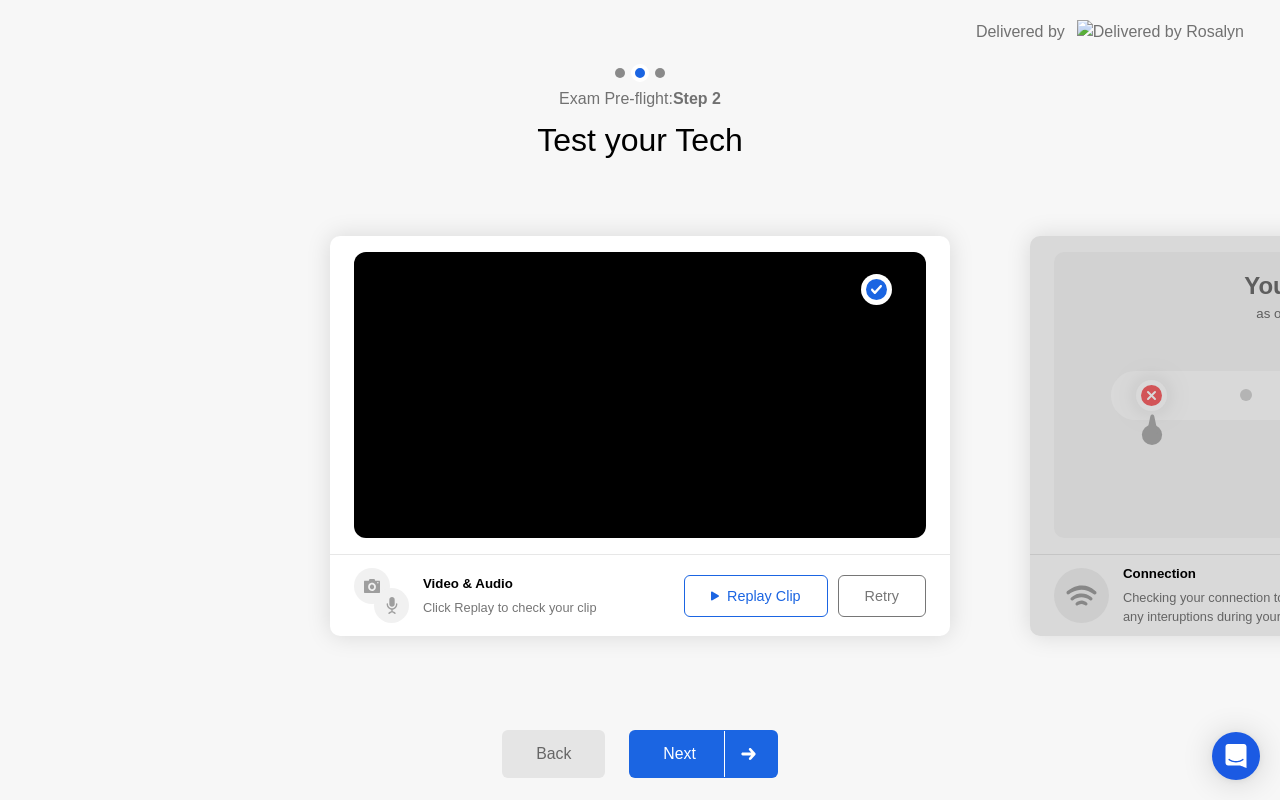 click on "Next" 